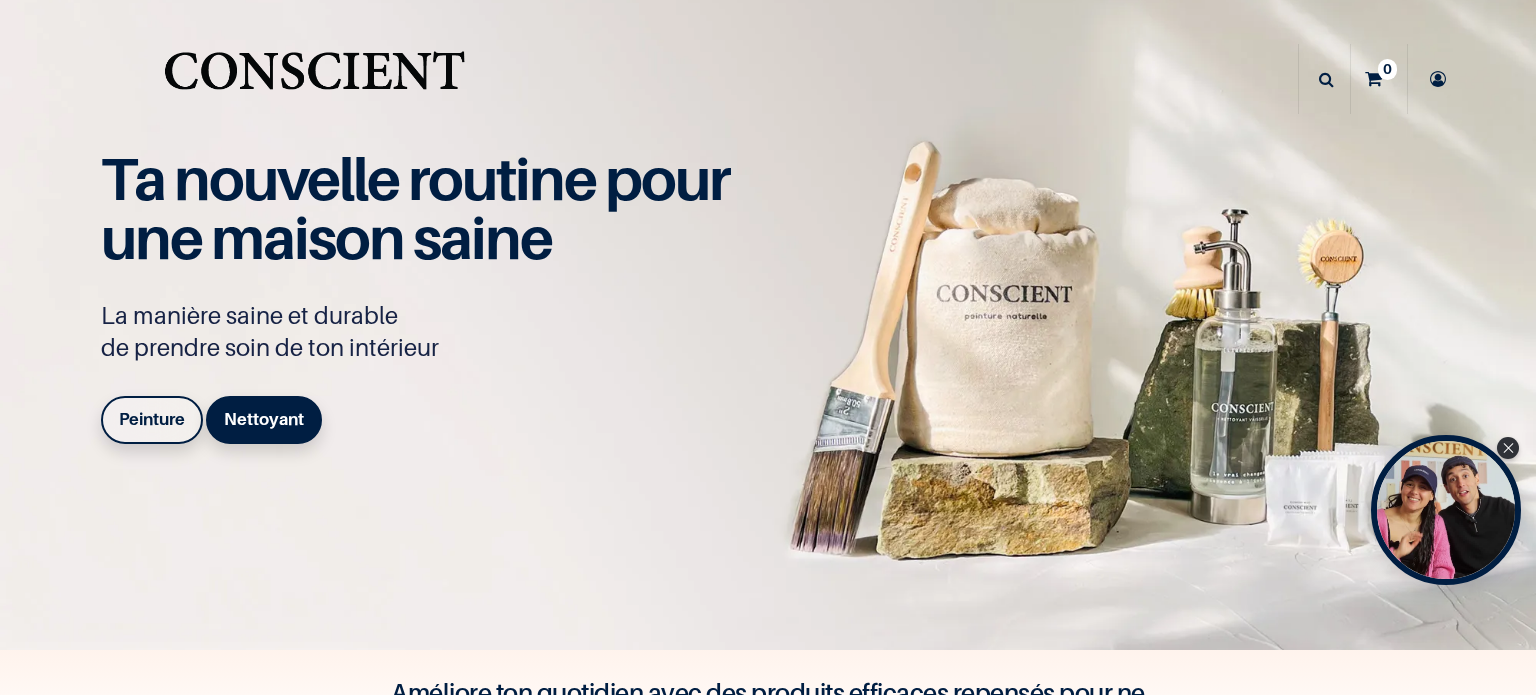 click on "Peinture" at bounding box center [152, 419] 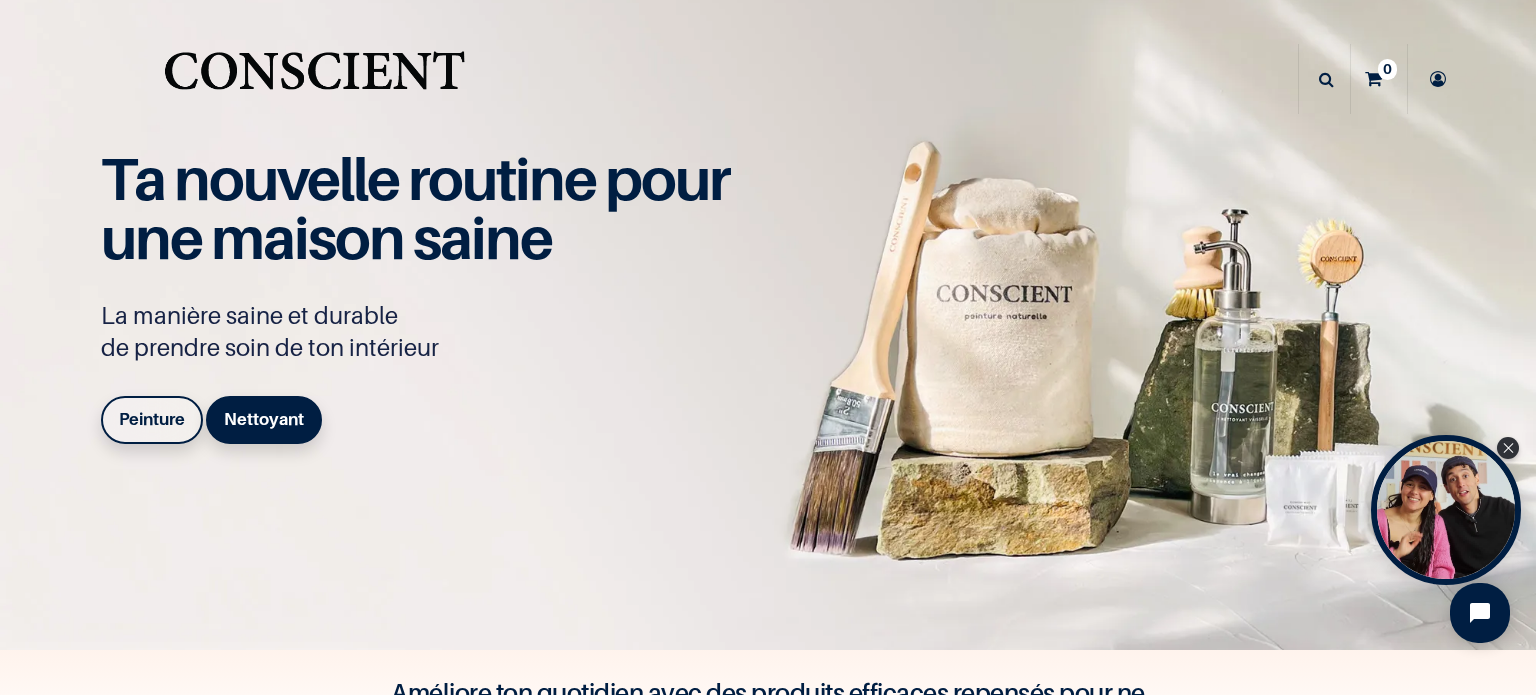 scroll, scrollTop: 300, scrollLeft: 0, axis: vertical 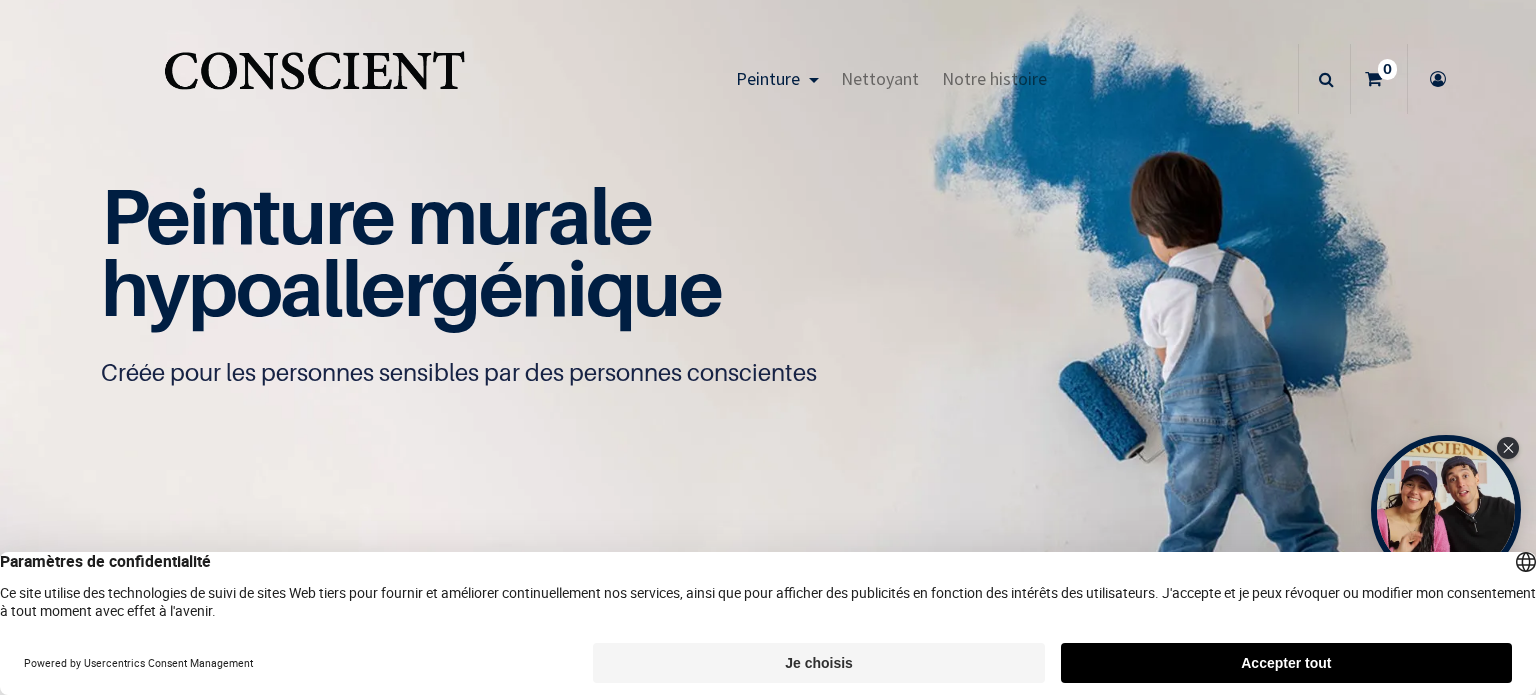 click on "Accepter tout" at bounding box center [1286, 663] 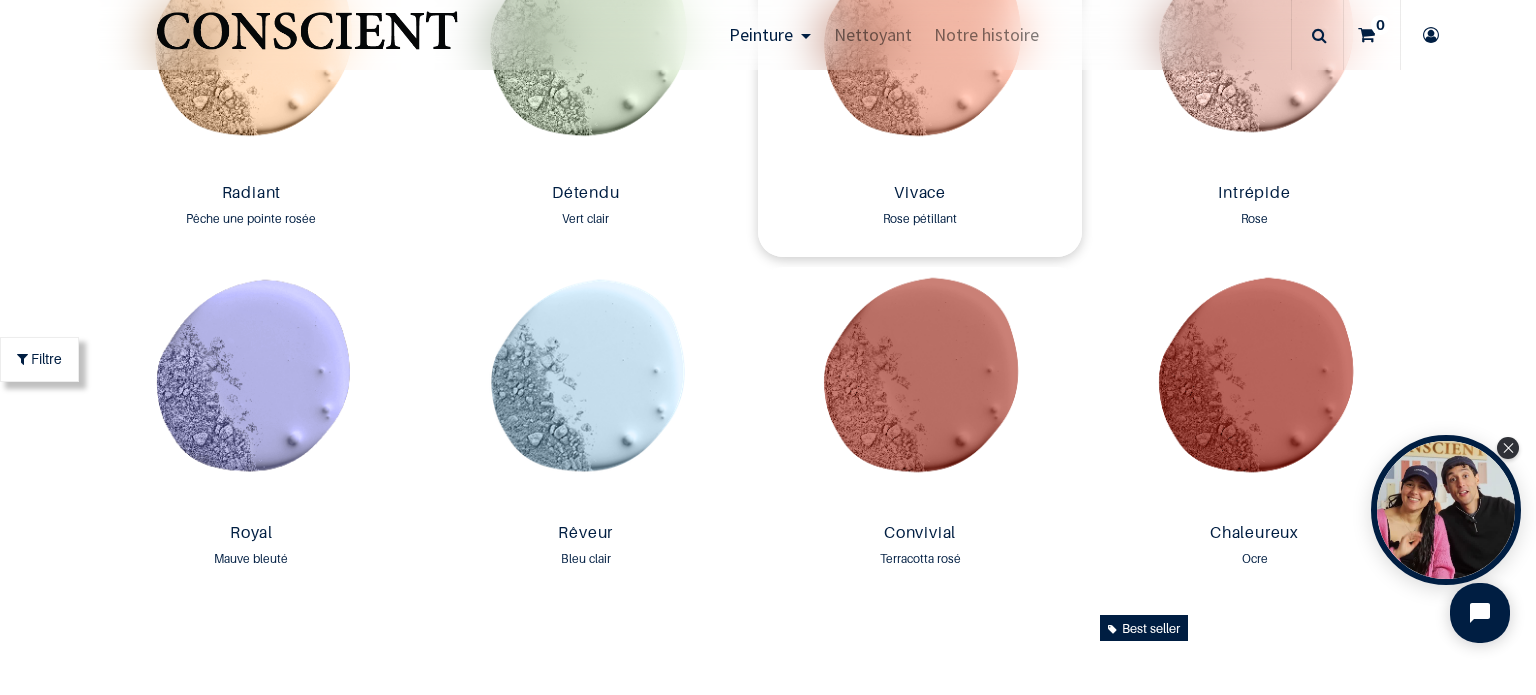 scroll, scrollTop: 2300, scrollLeft: 0, axis: vertical 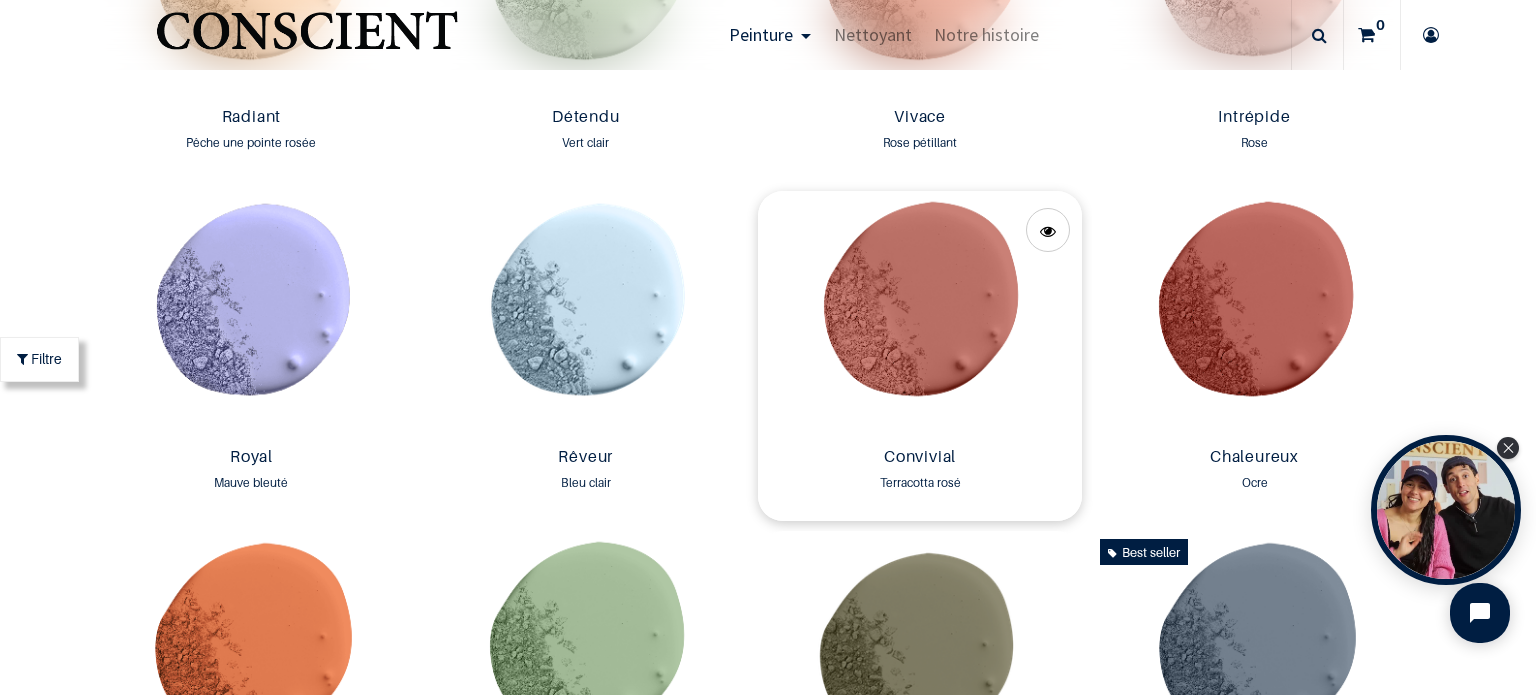 click at bounding box center (920, 315) 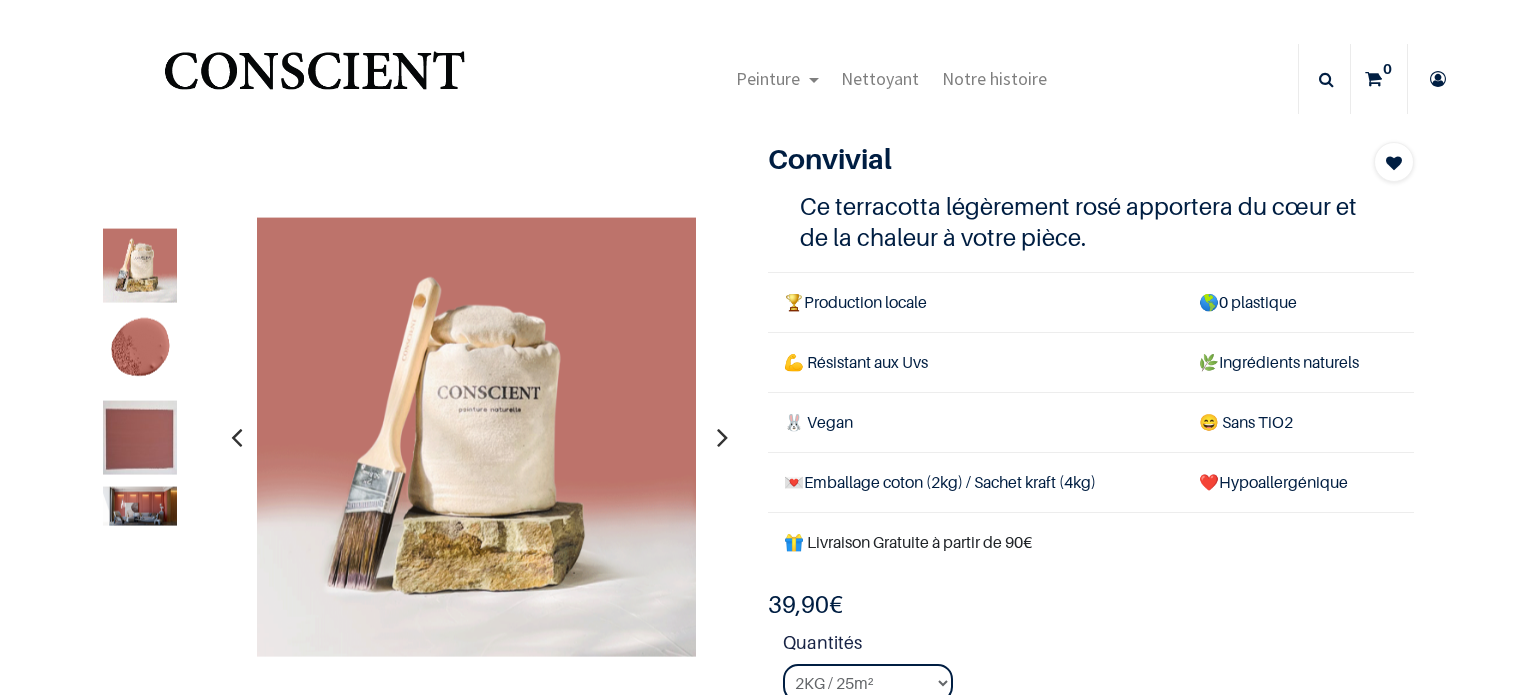 scroll, scrollTop: 0, scrollLeft: 0, axis: both 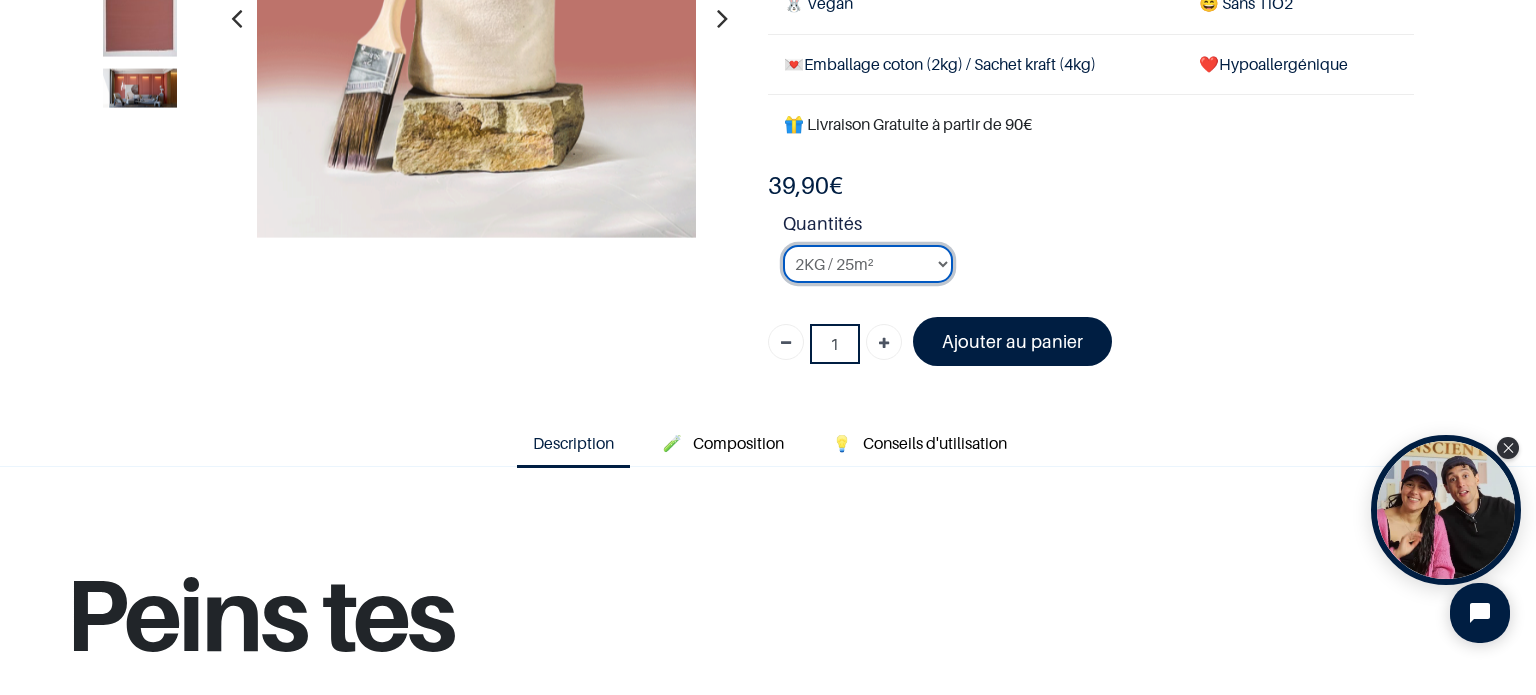 click on "2KG / 25m²
4KG / 50m²
8KG / 100m²
Testeur" at bounding box center (868, 264) 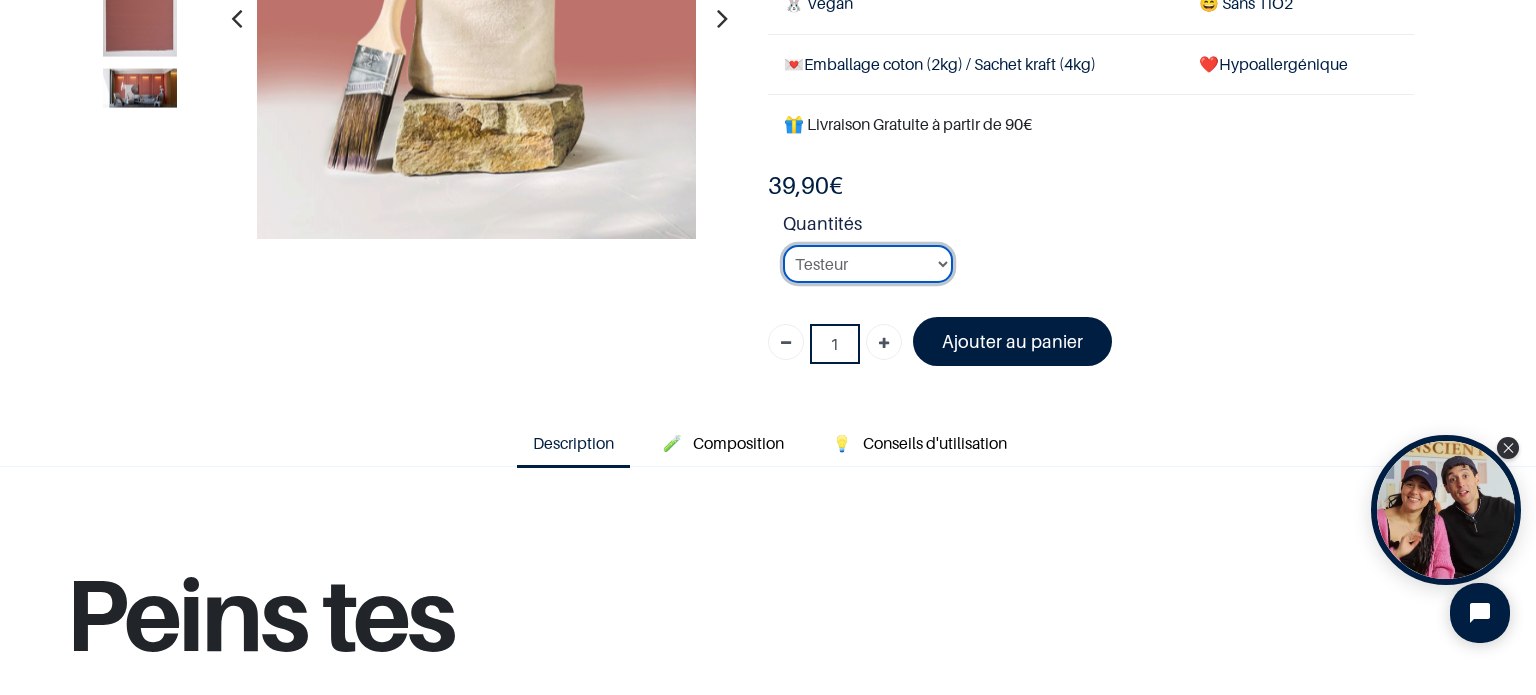 click on "2KG / 25m²
4KG / 50m²
8KG / 100m²
Testeur" at bounding box center [868, 264] 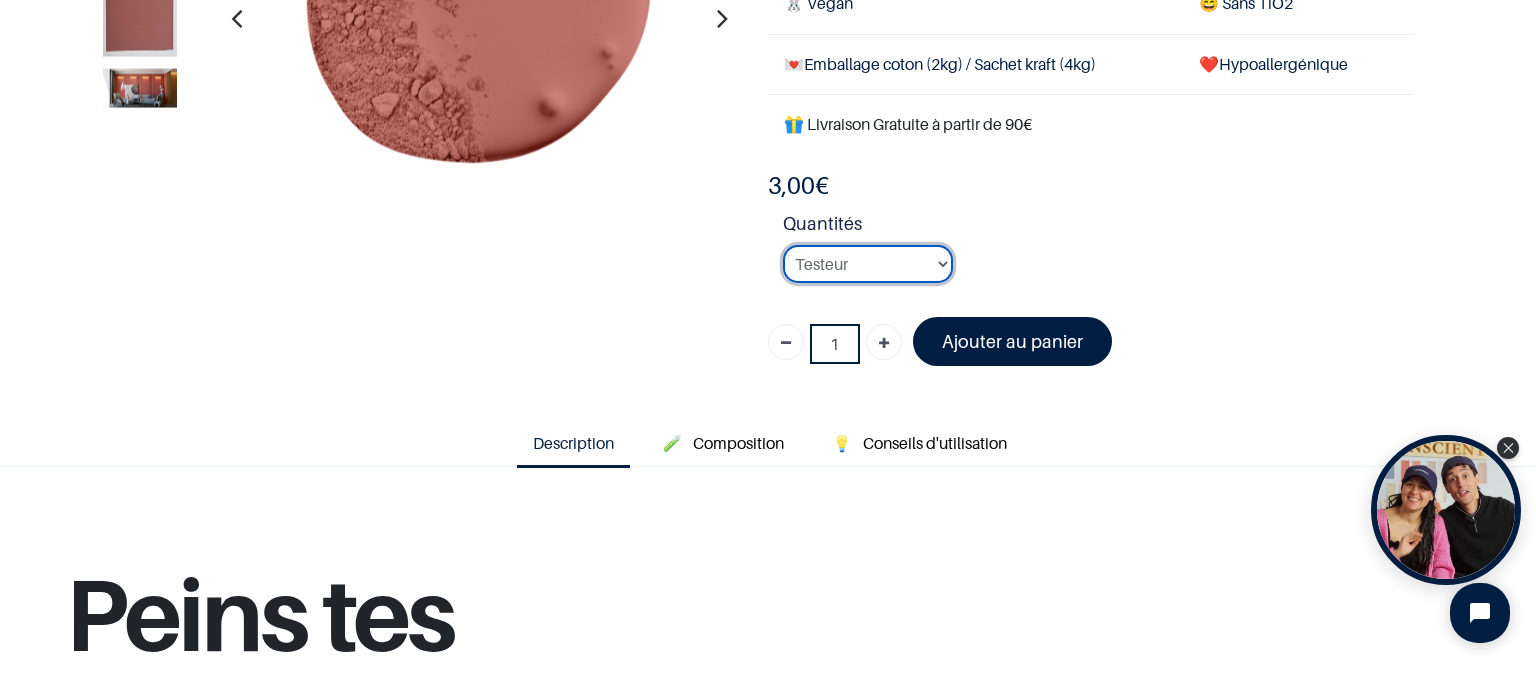 click on "2KG / 25m²
4KG / 50m²
8KG / 100m²
Testeur" at bounding box center (868, 264) 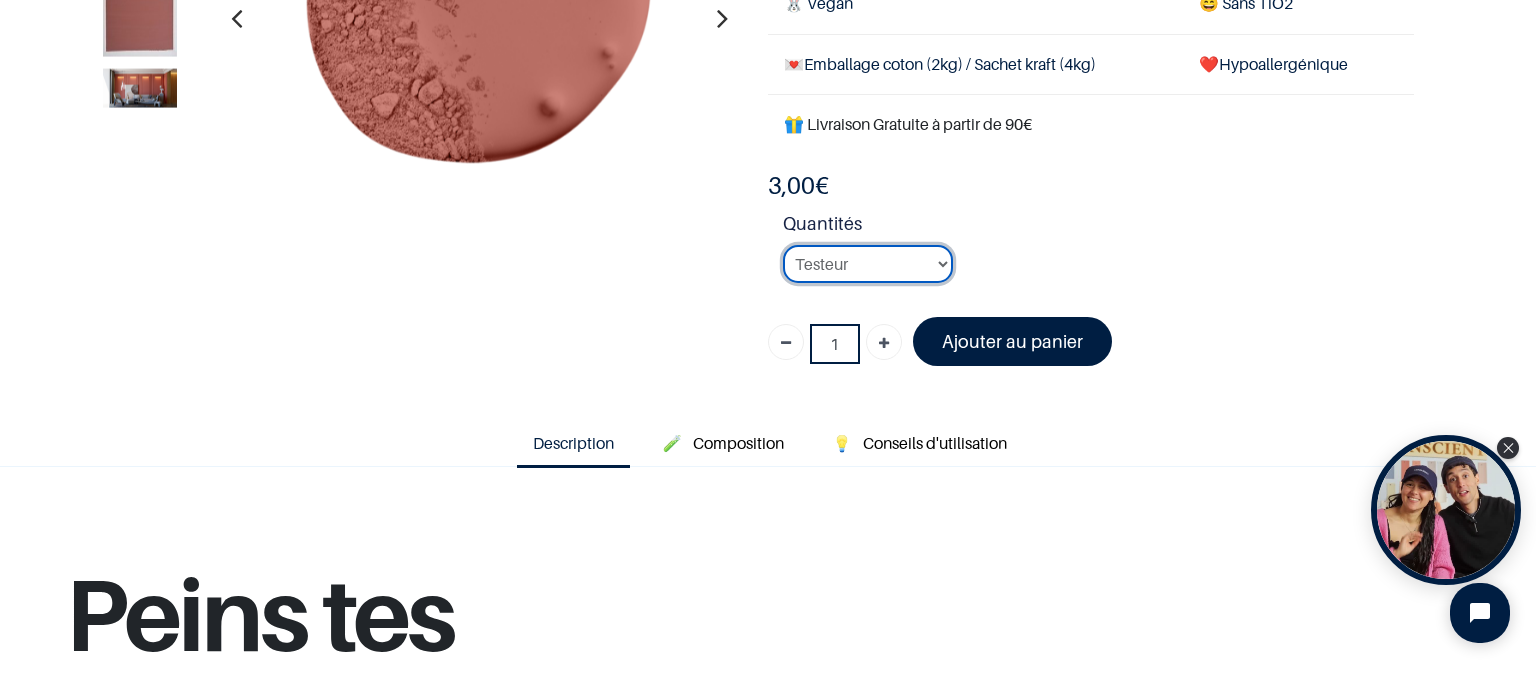select on "89" 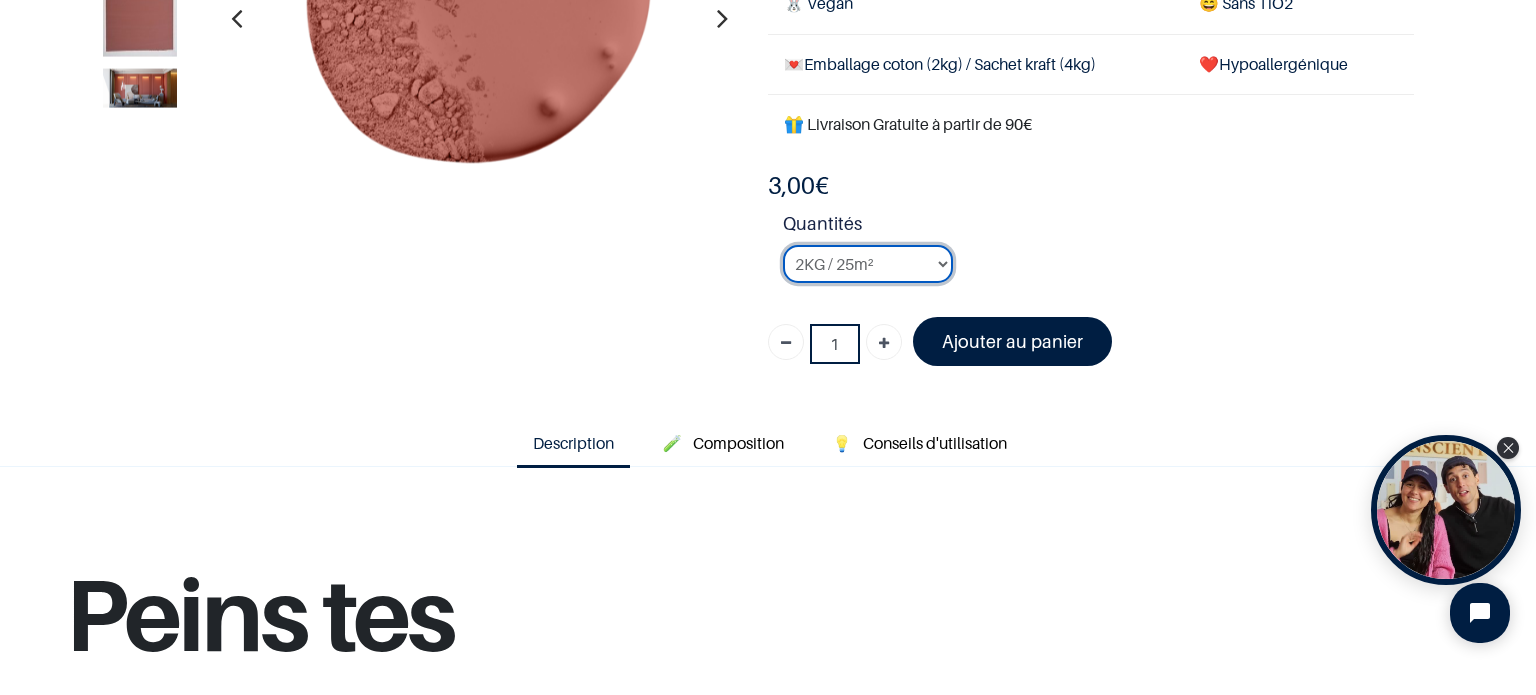 click on "2KG / 25m²
4KG / 50m²
8KG / 100m²
Testeur" at bounding box center [868, 264] 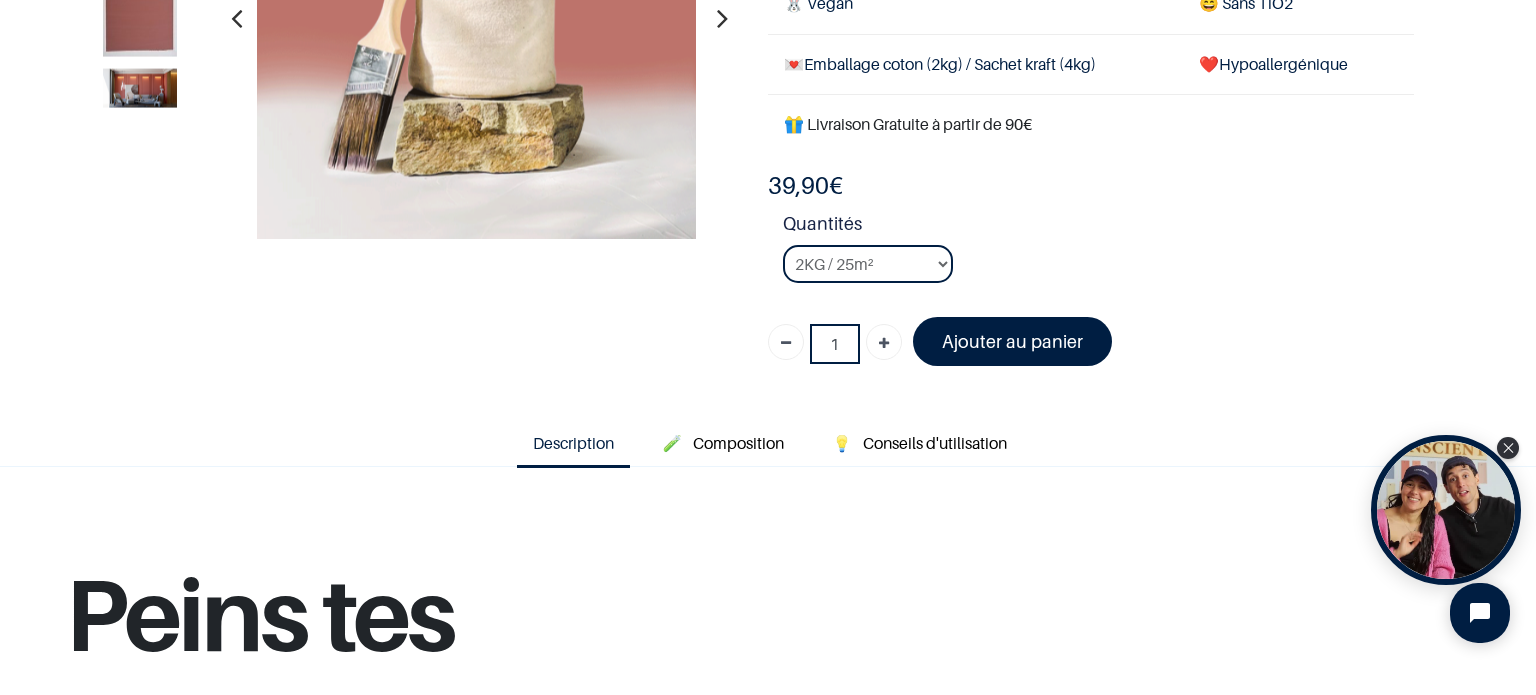 scroll, scrollTop: 0, scrollLeft: 0, axis: both 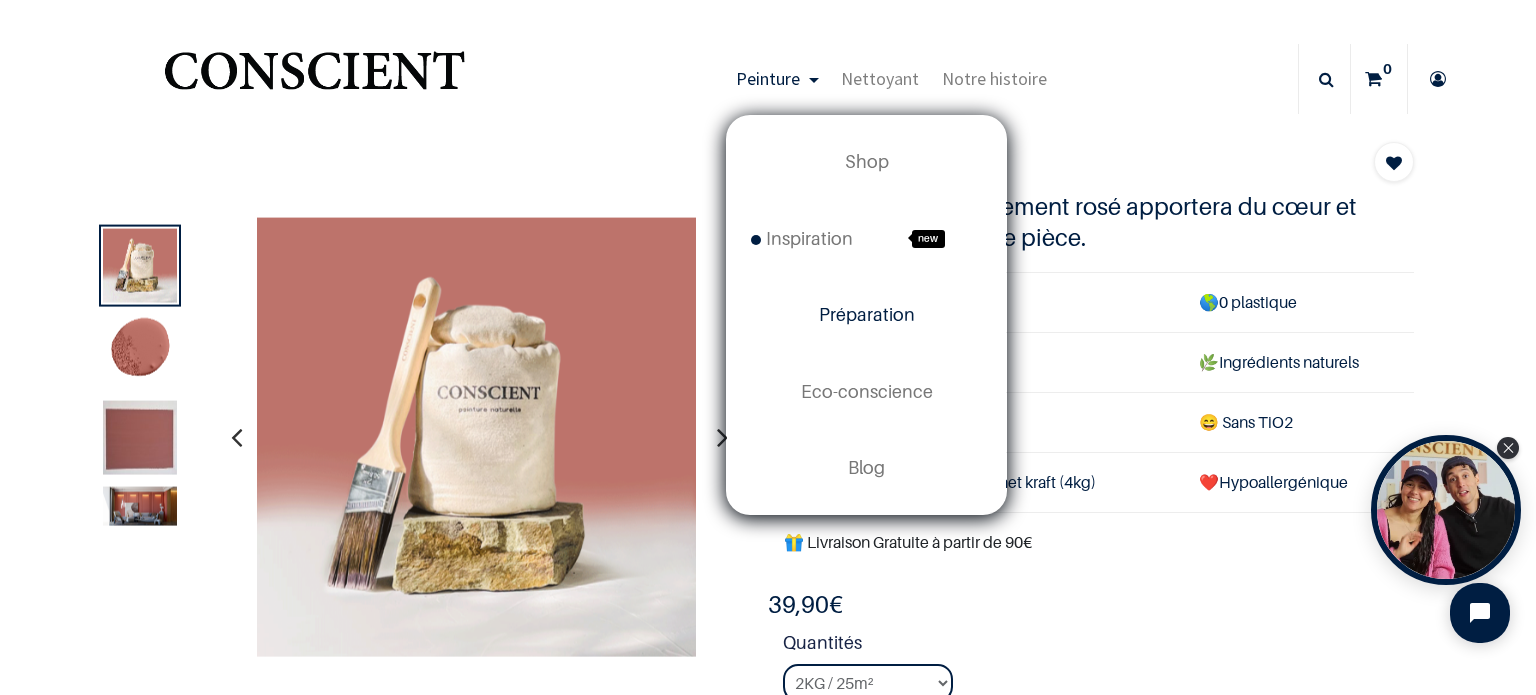 click on "Préparation" at bounding box center (867, 314) 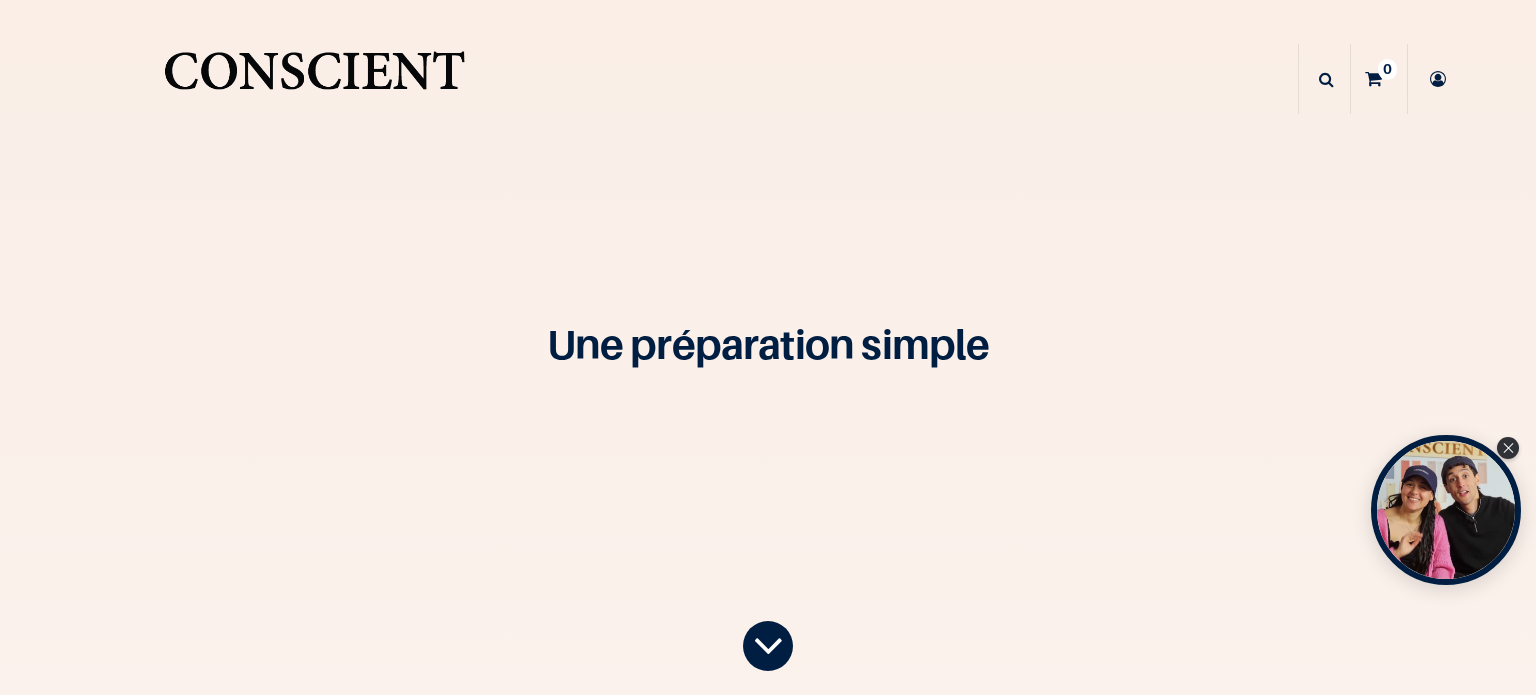 scroll, scrollTop: 0, scrollLeft: 0, axis: both 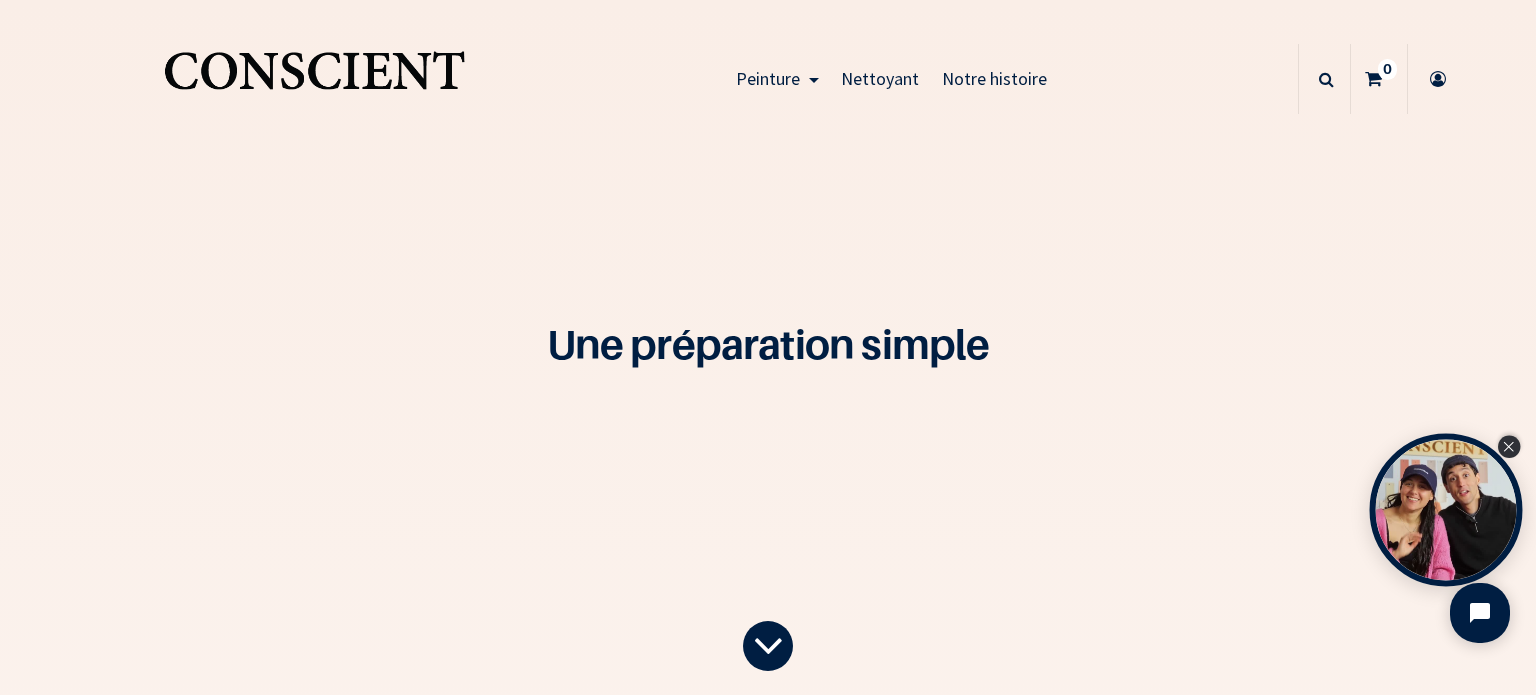 click 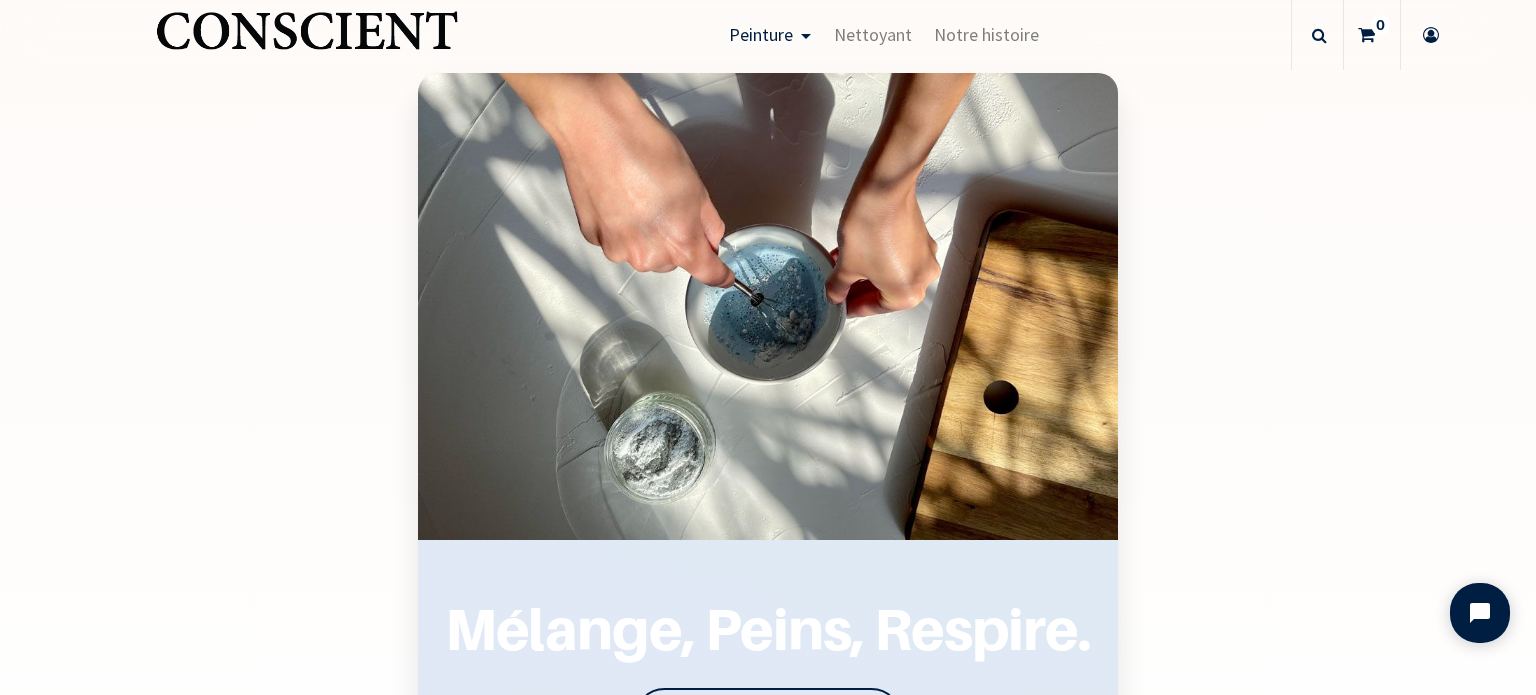 scroll, scrollTop: 2400, scrollLeft: 0, axis: vertical 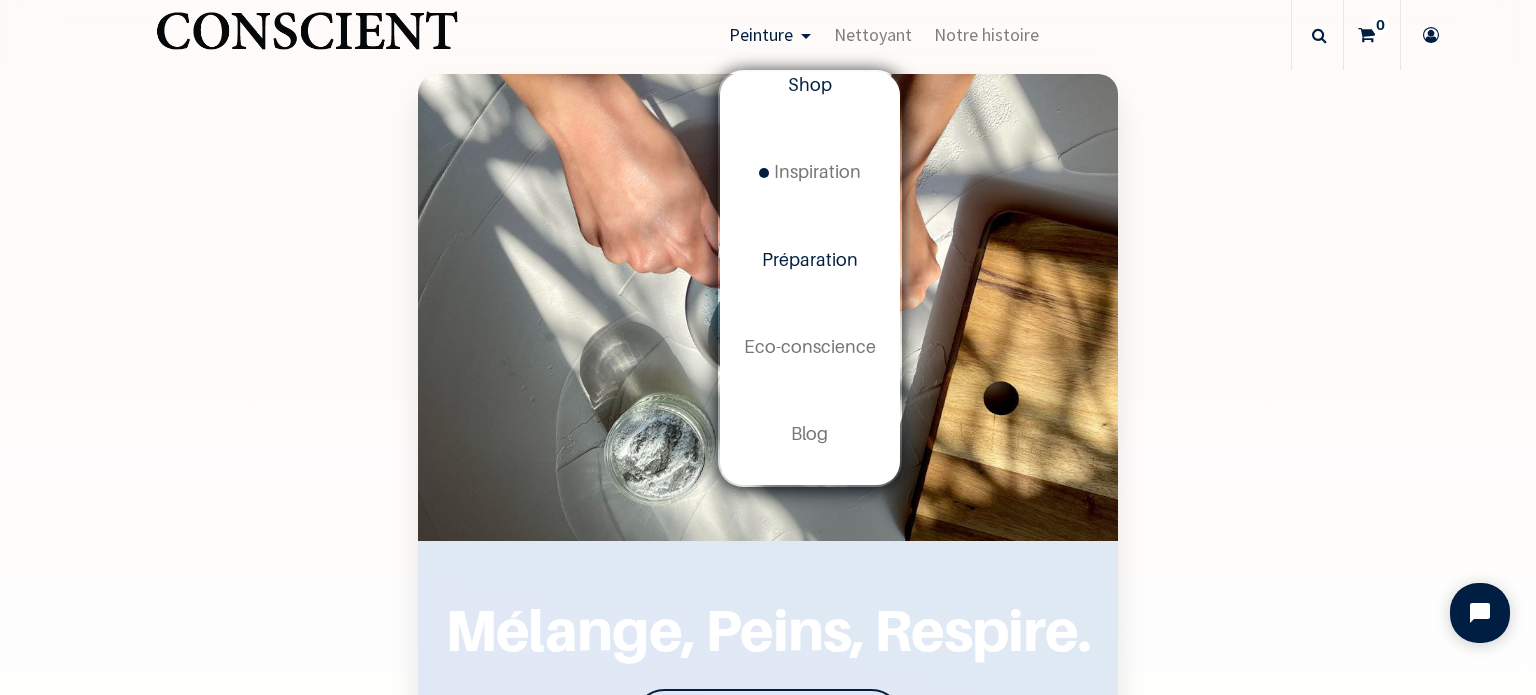 click on "Shop" at bounding box center (810, 84) 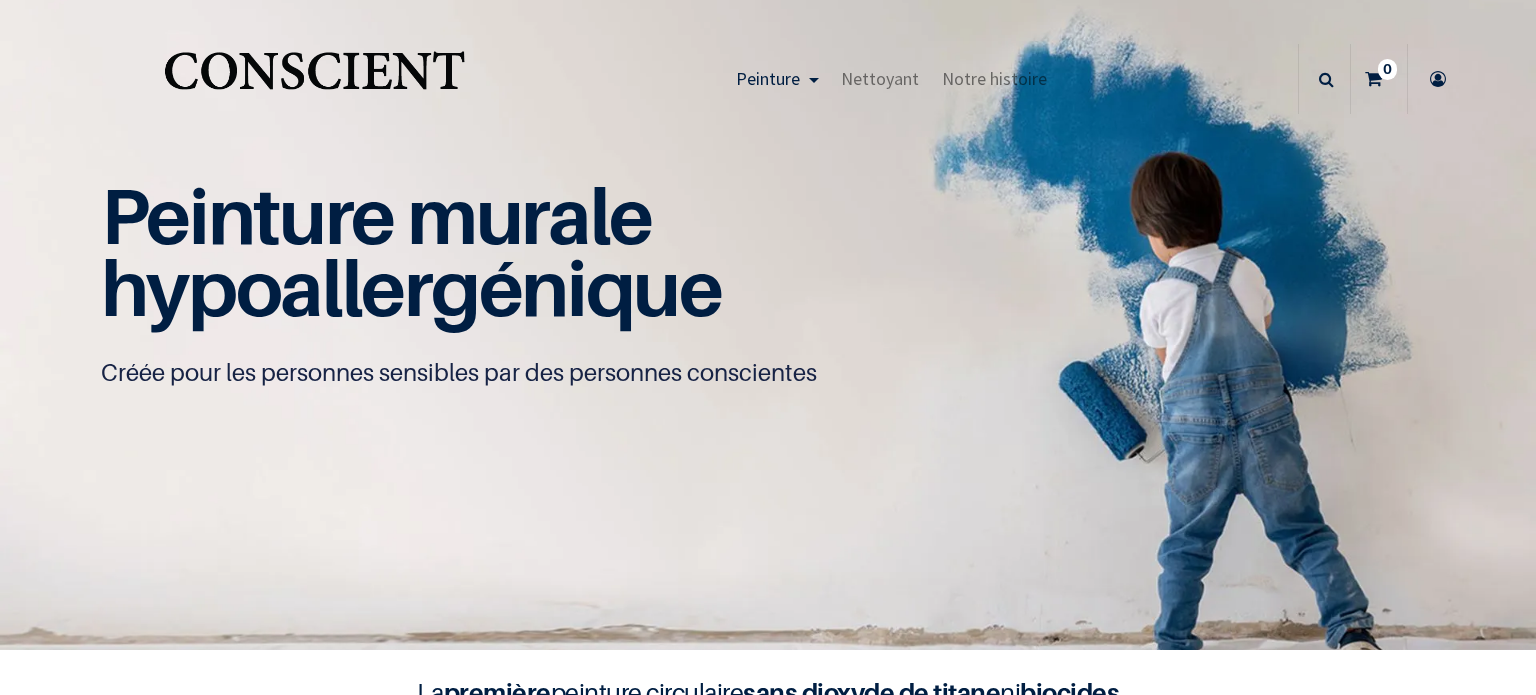 scroll, scrollTop: 0, scrollLeft: 0, axis: both 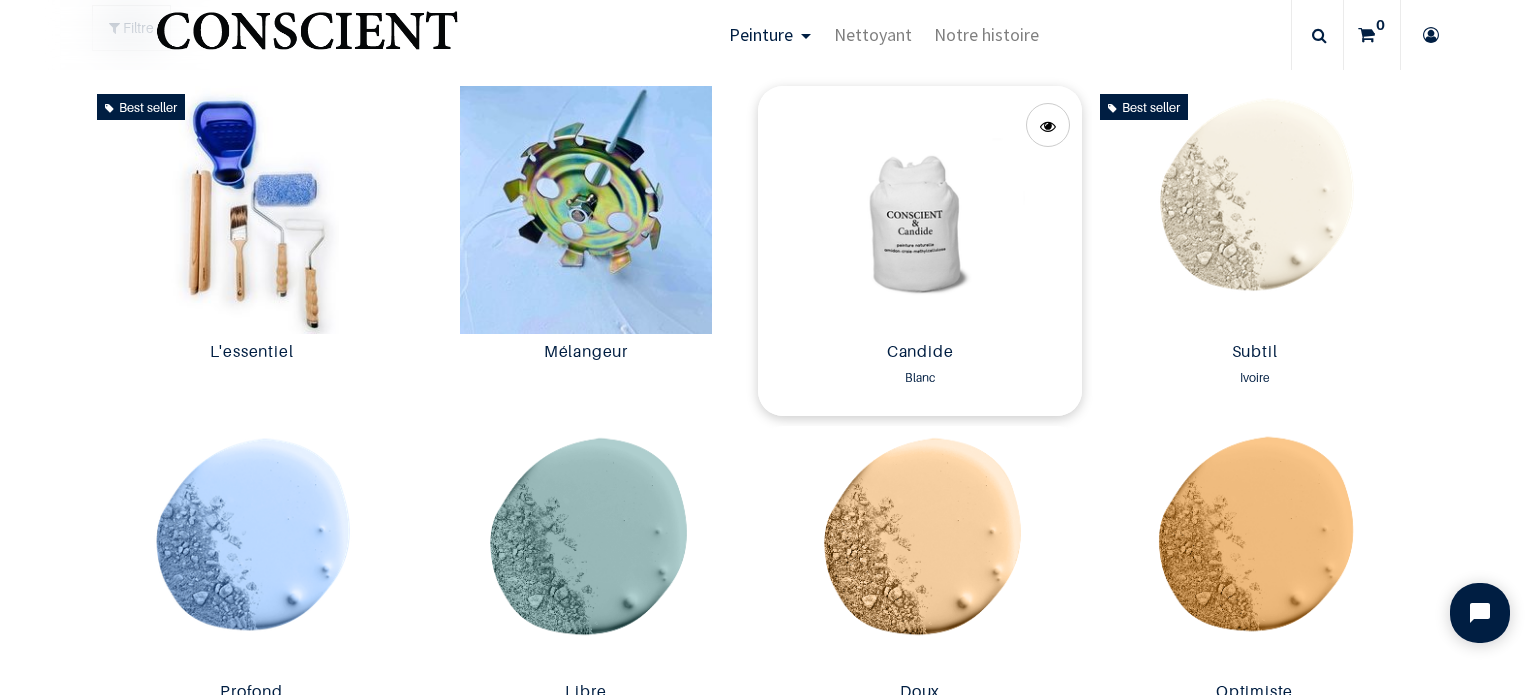 click at bounding box center (920, 210) 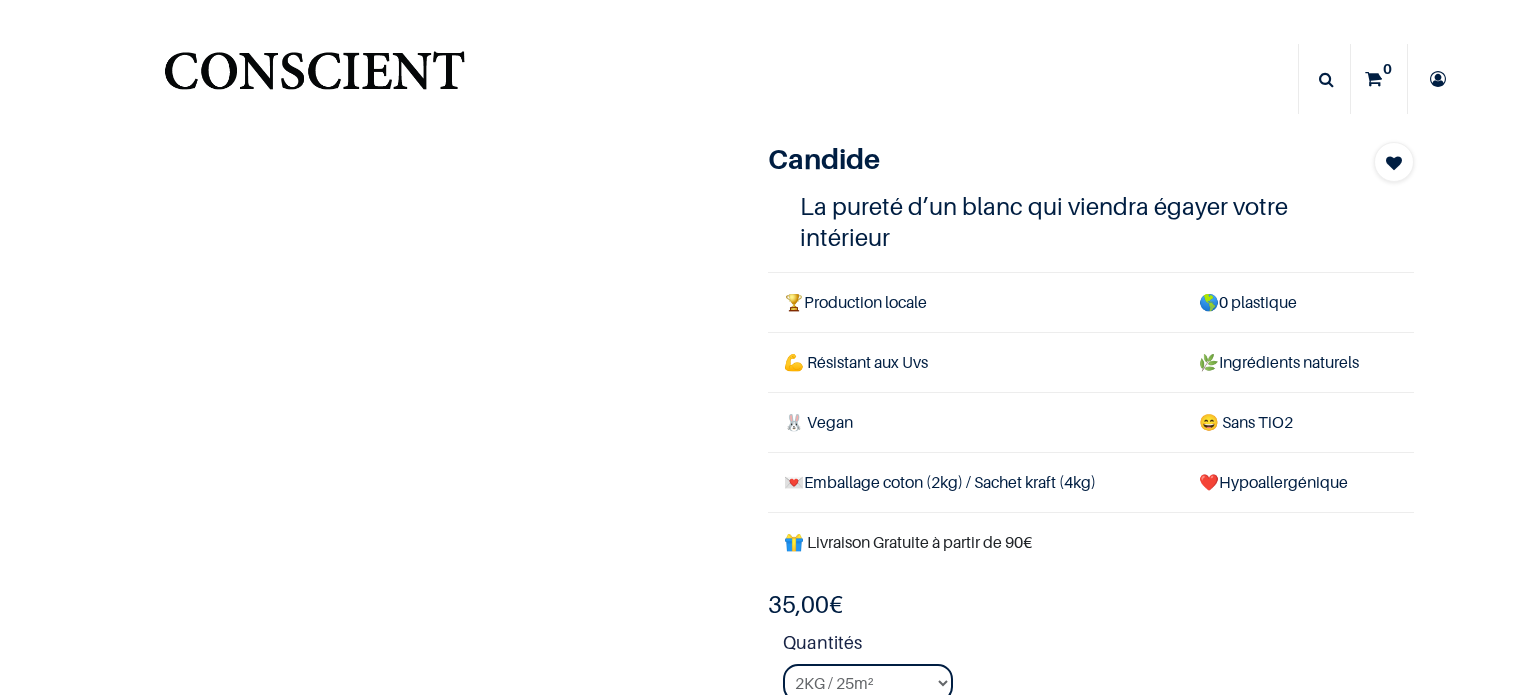 scroll, scrollTop: 0, scrollLeft: 0, axis: both 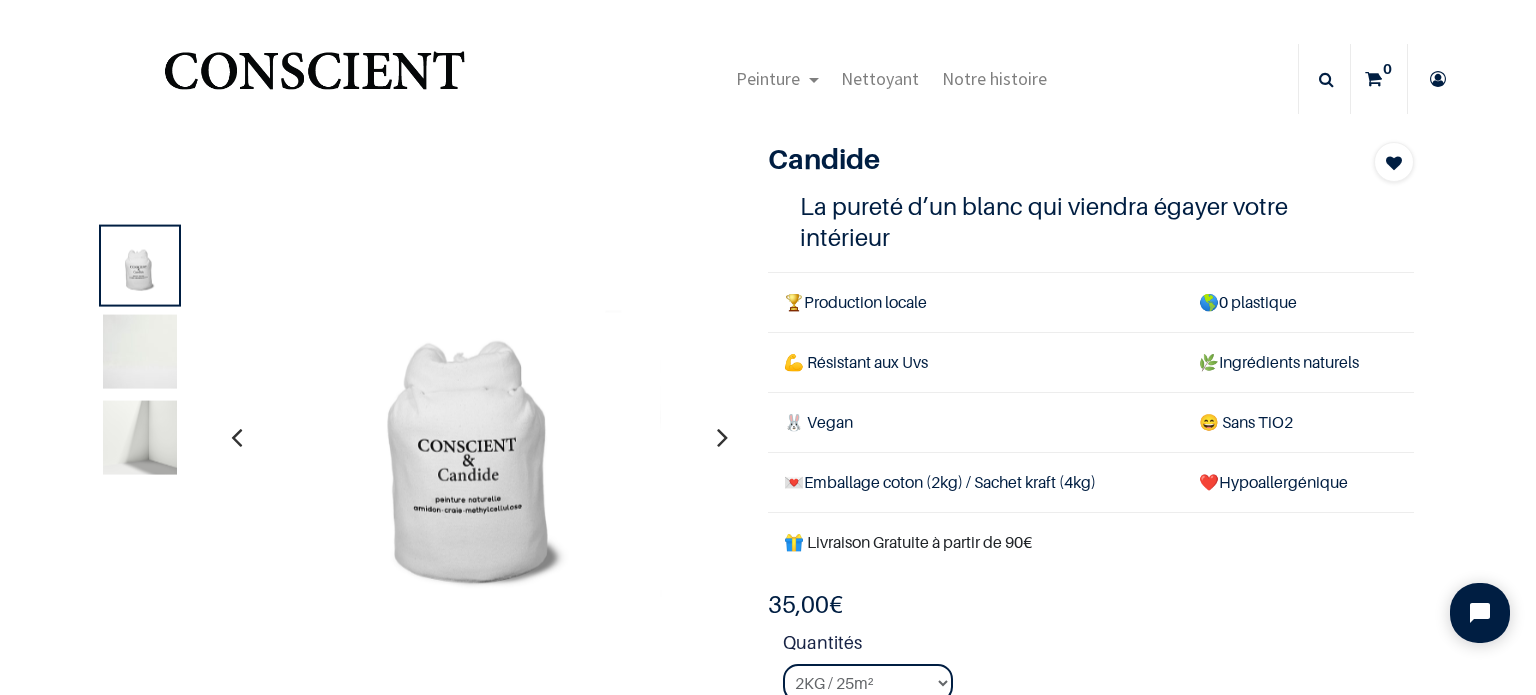 click at bounding box center [140, 352] 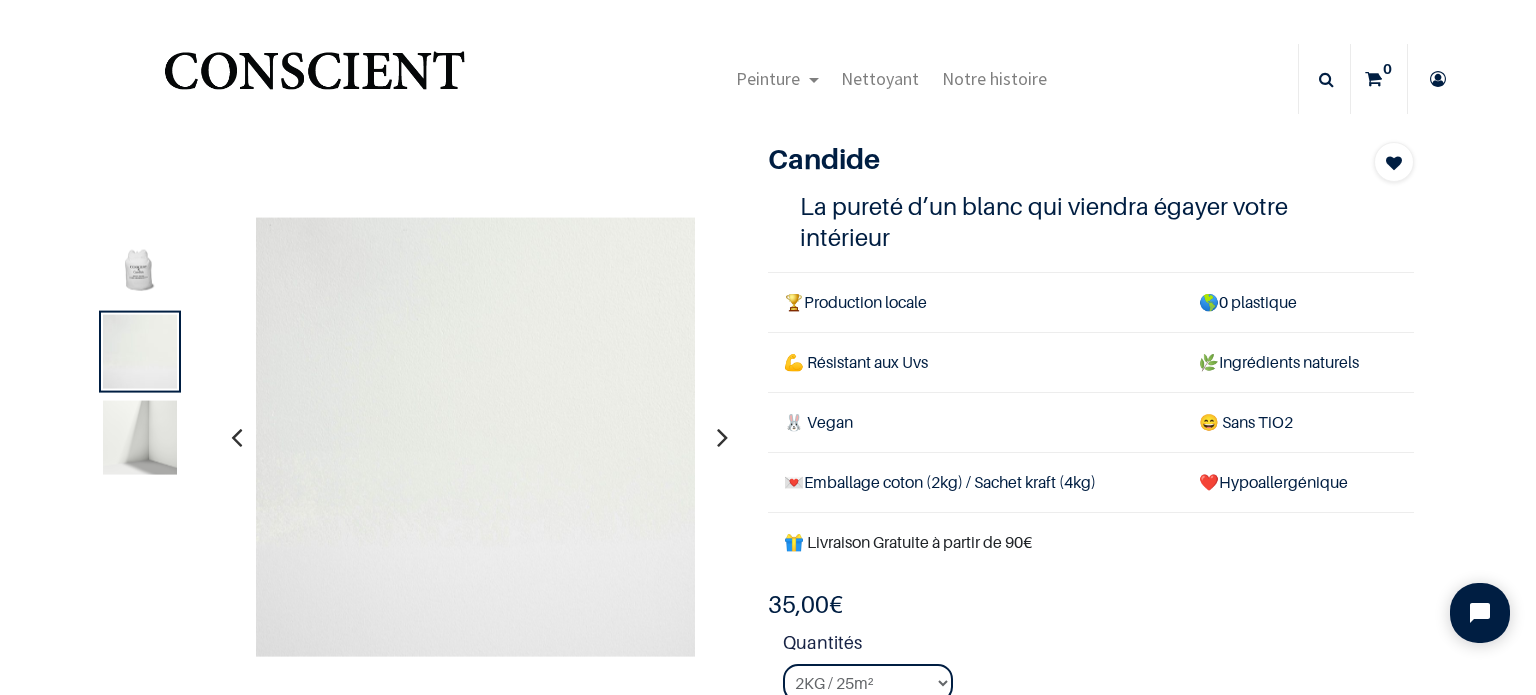 click at bounding box center [140, 438] 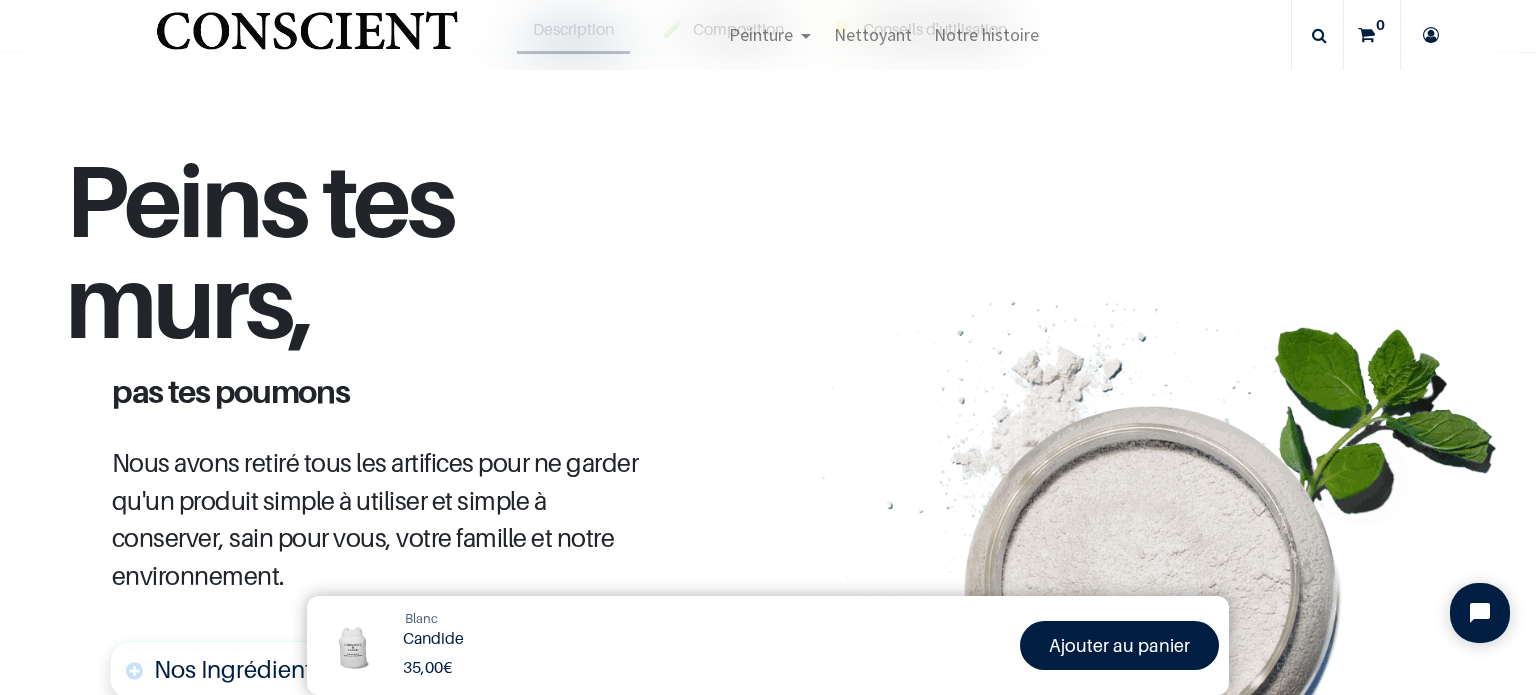 scroll, scrollTop: 700, scrollLeft: 0, axis: vertical 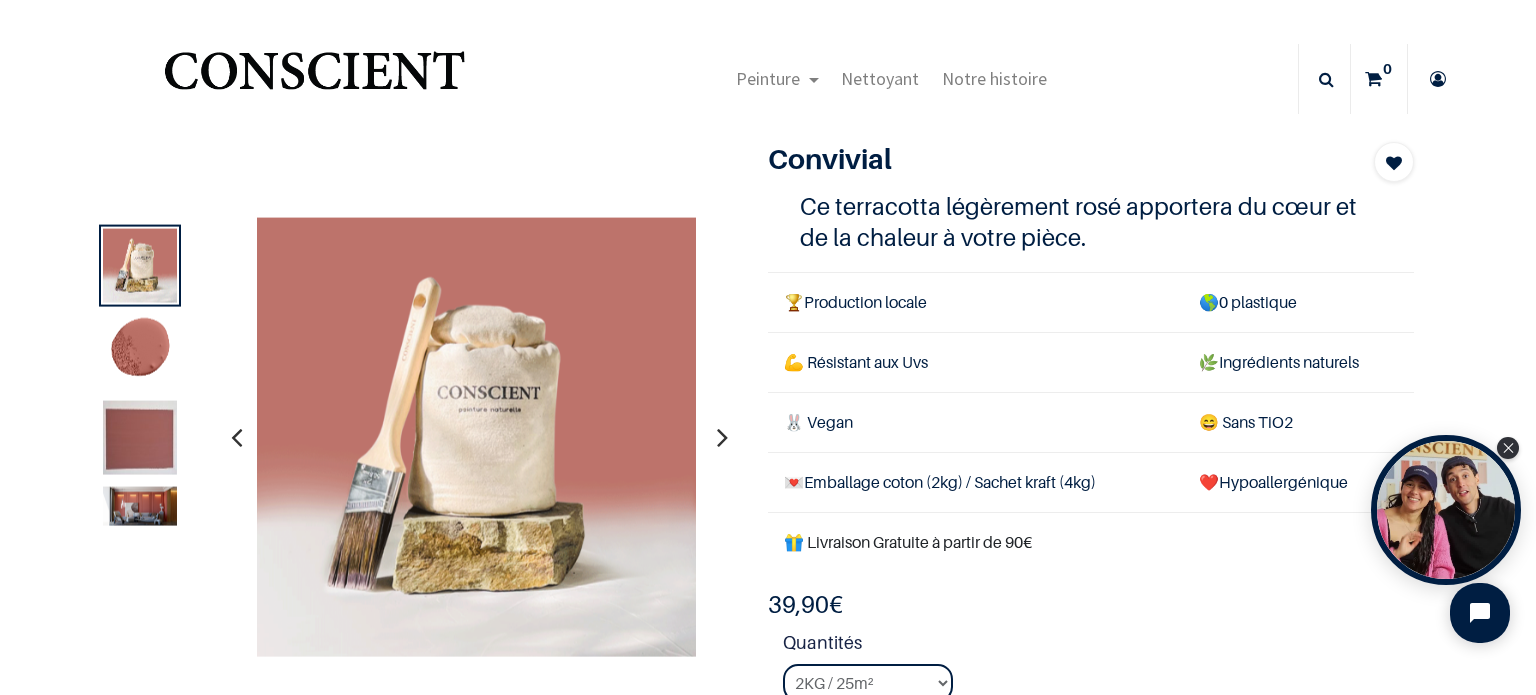 click at bounding box center [140, 352] 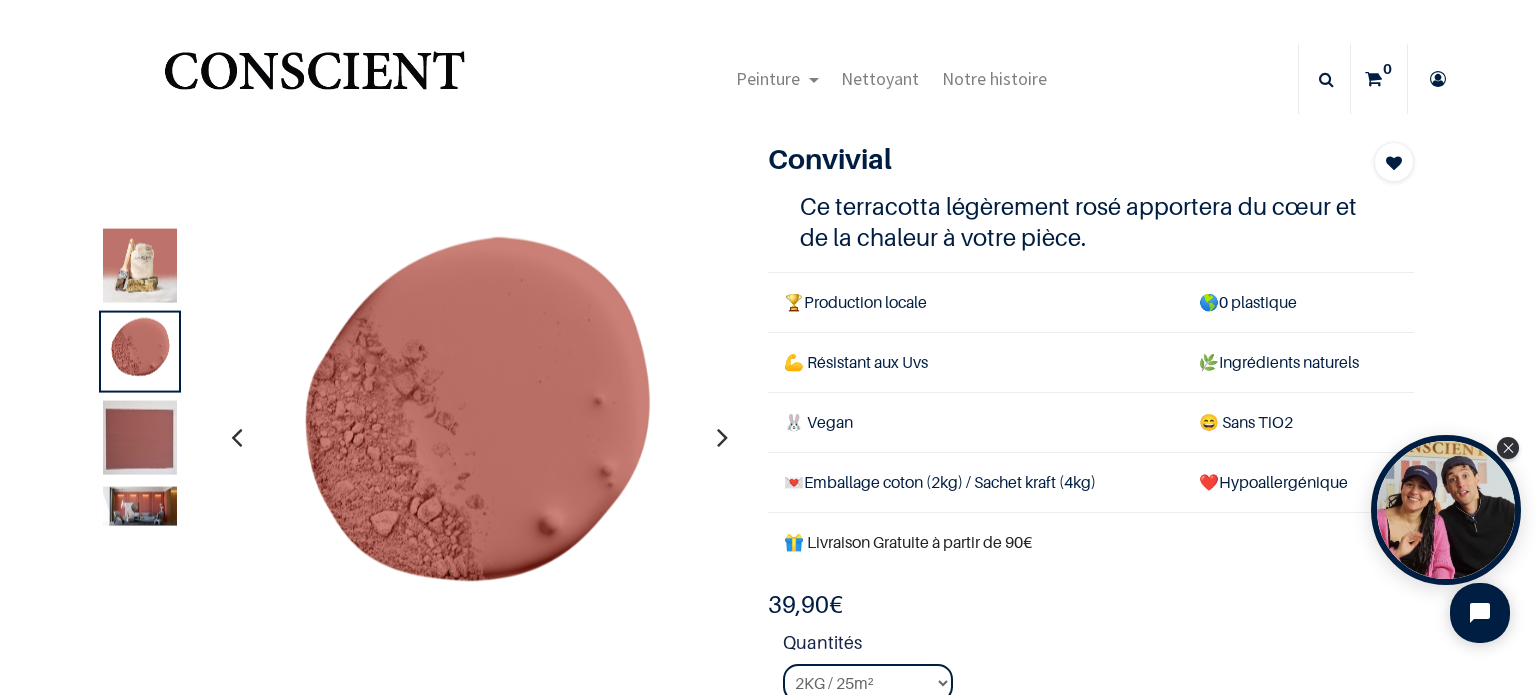 click at bounding box center (140, 438) 